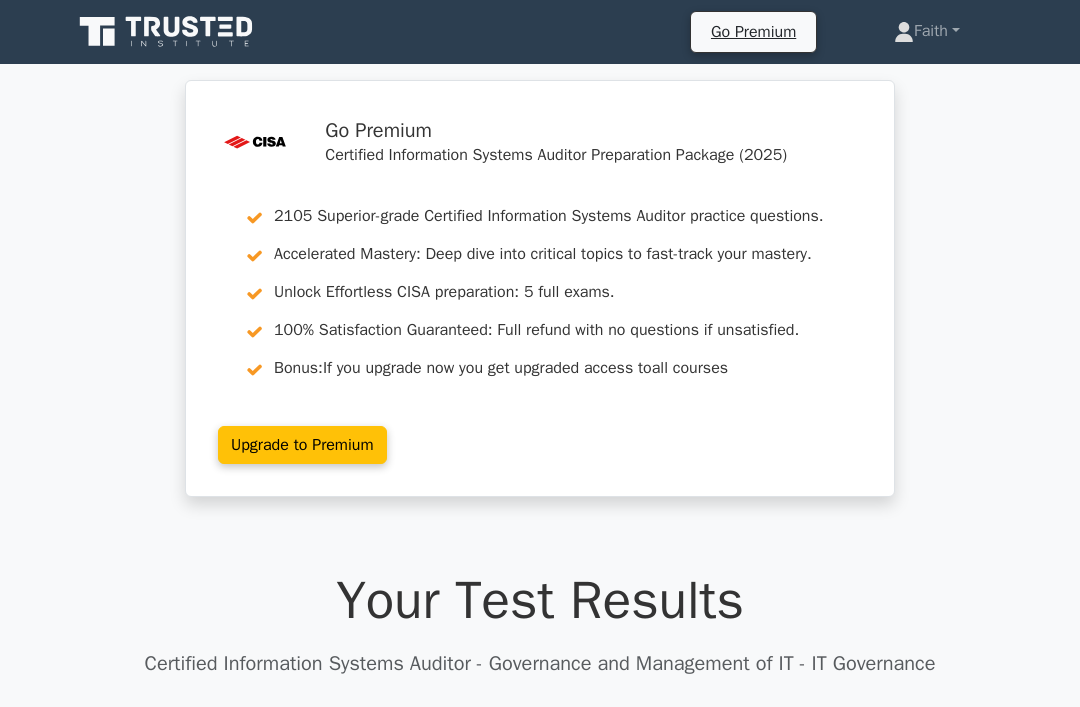 scroll, scrollTop: 1626, scrollLeft: 0, axis: vertical 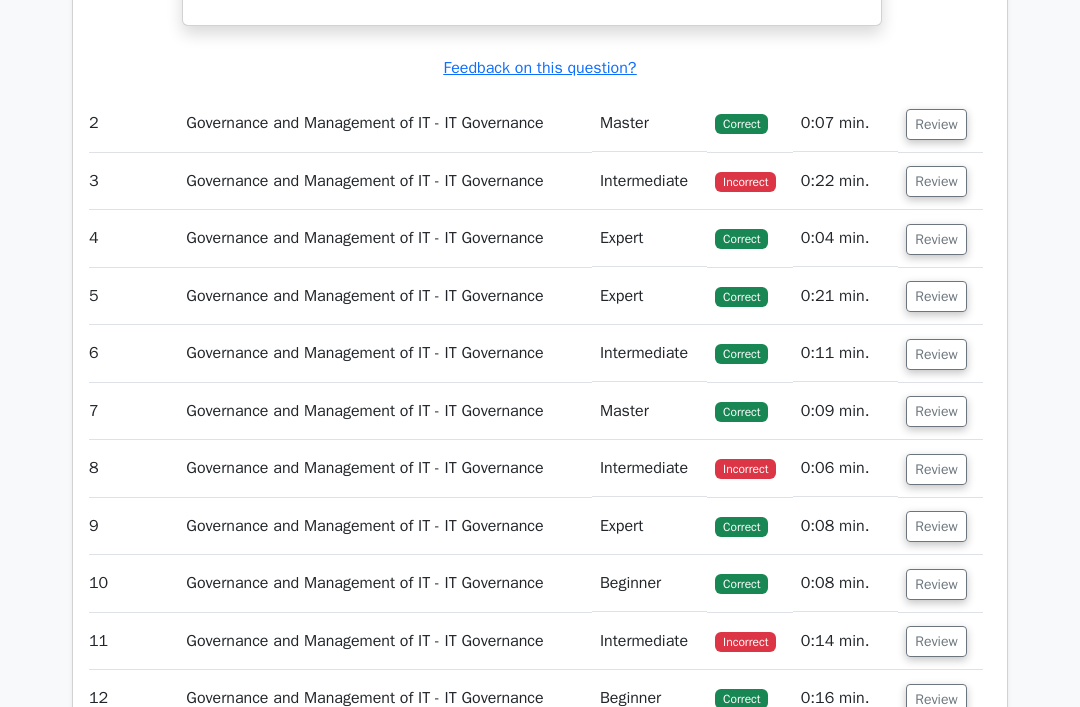 click on "Review" at bounding box center (936, 181) 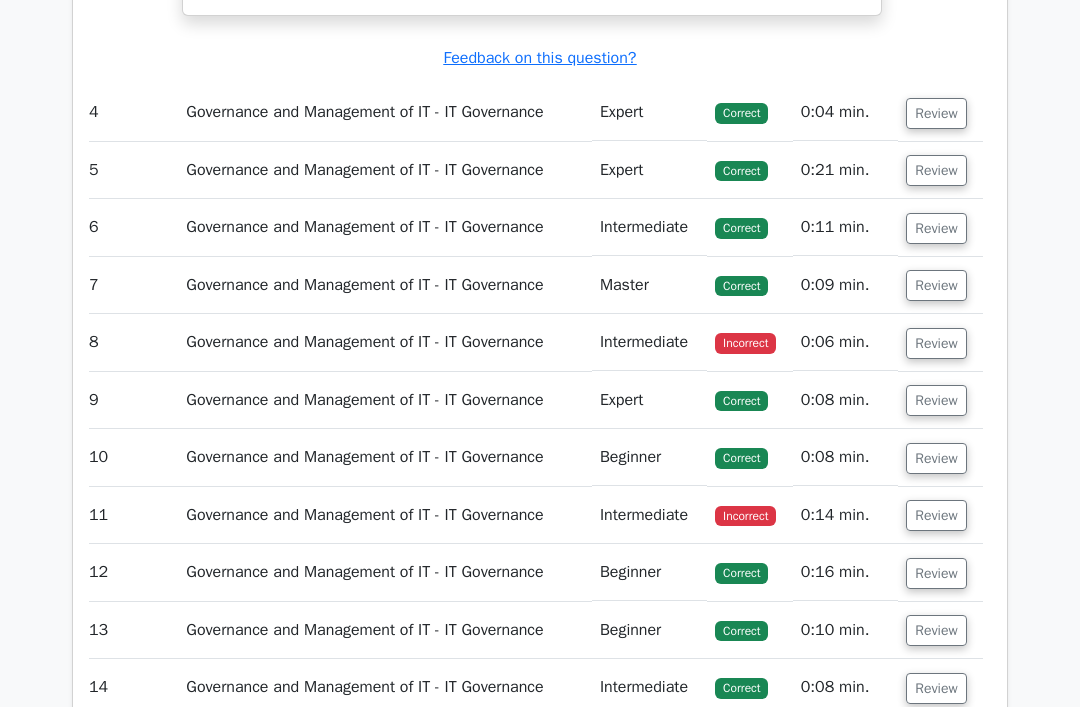 scroll, scrollTop: 3743, scrollLeft: 0, axis: vertical 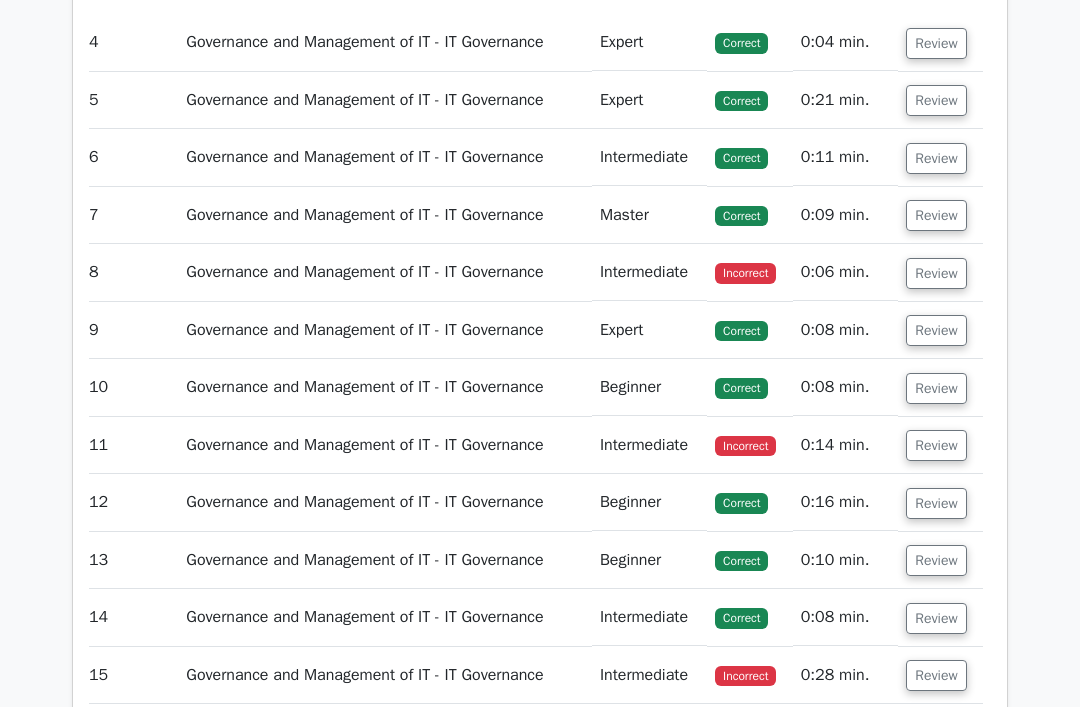 click on "Review" at bounding box center (936, 273) 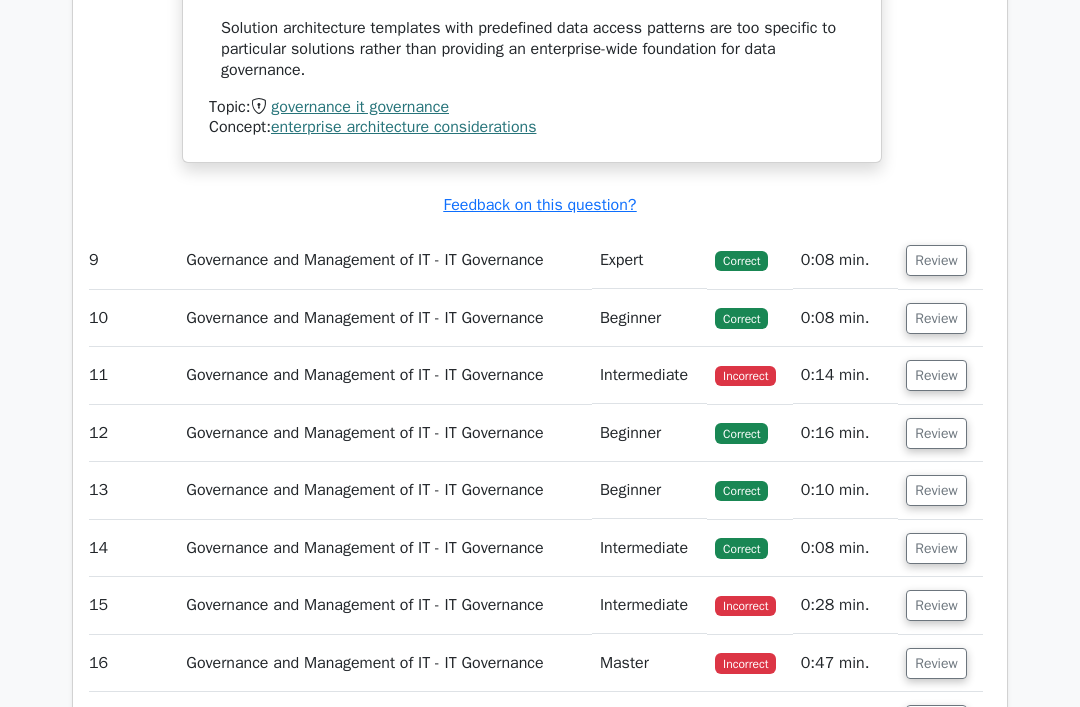 click on "Review" at bounding box center (936, 376) 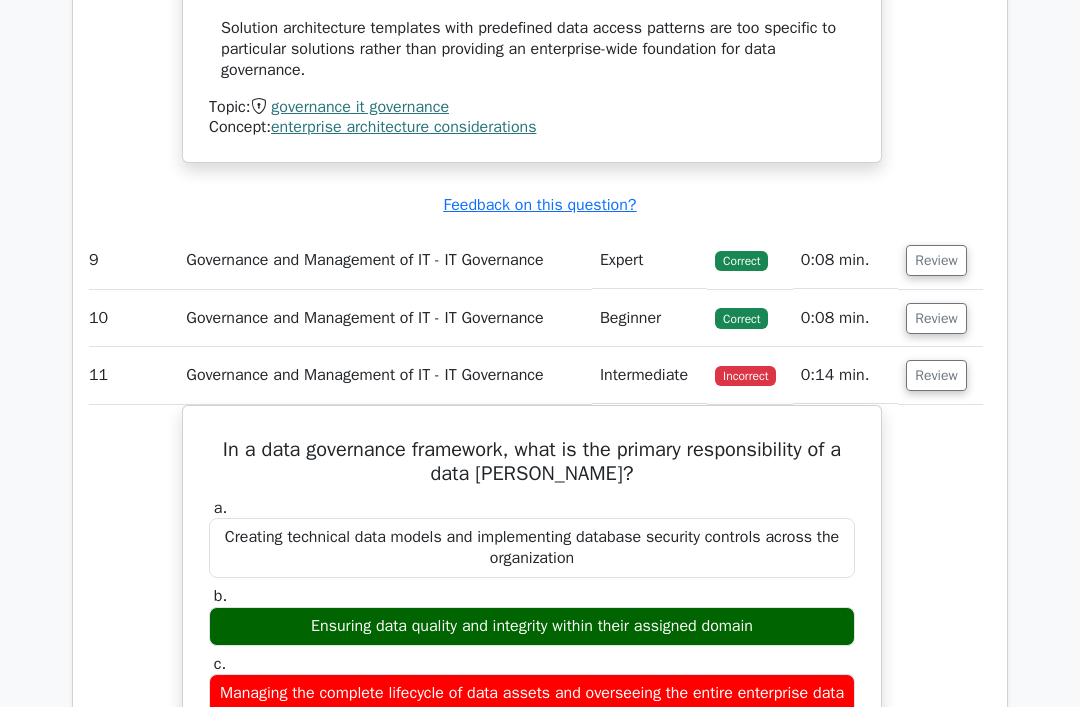 click on "Review" at bounding box center [936, 375] 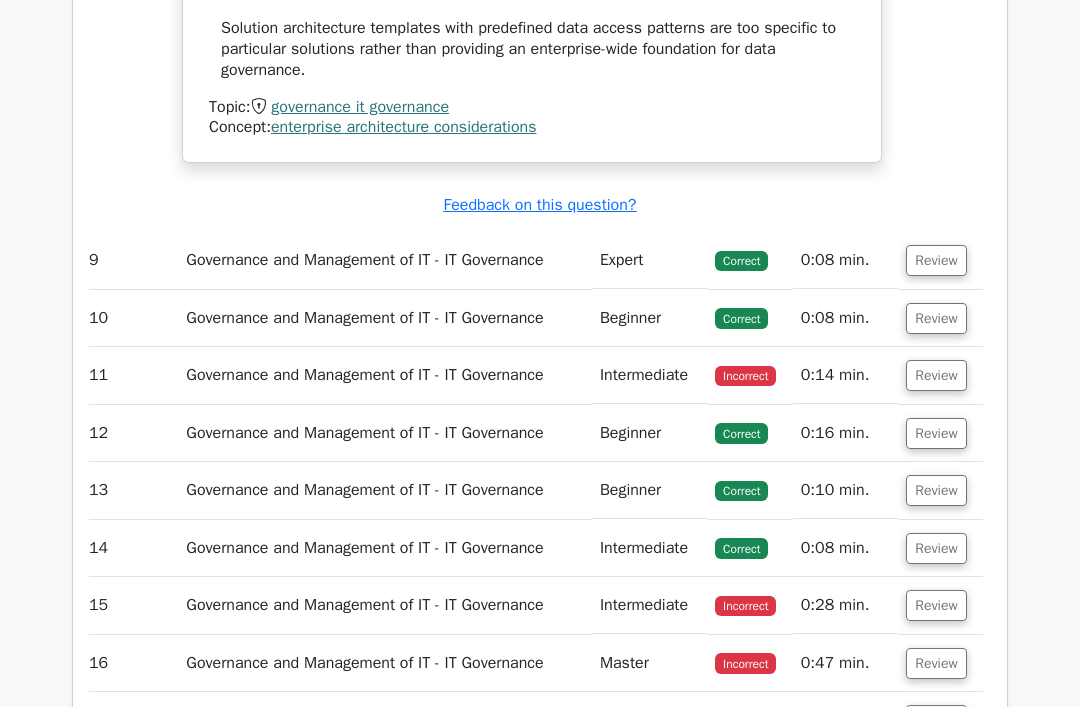 click on "Review" at bounding box center (936, 375) 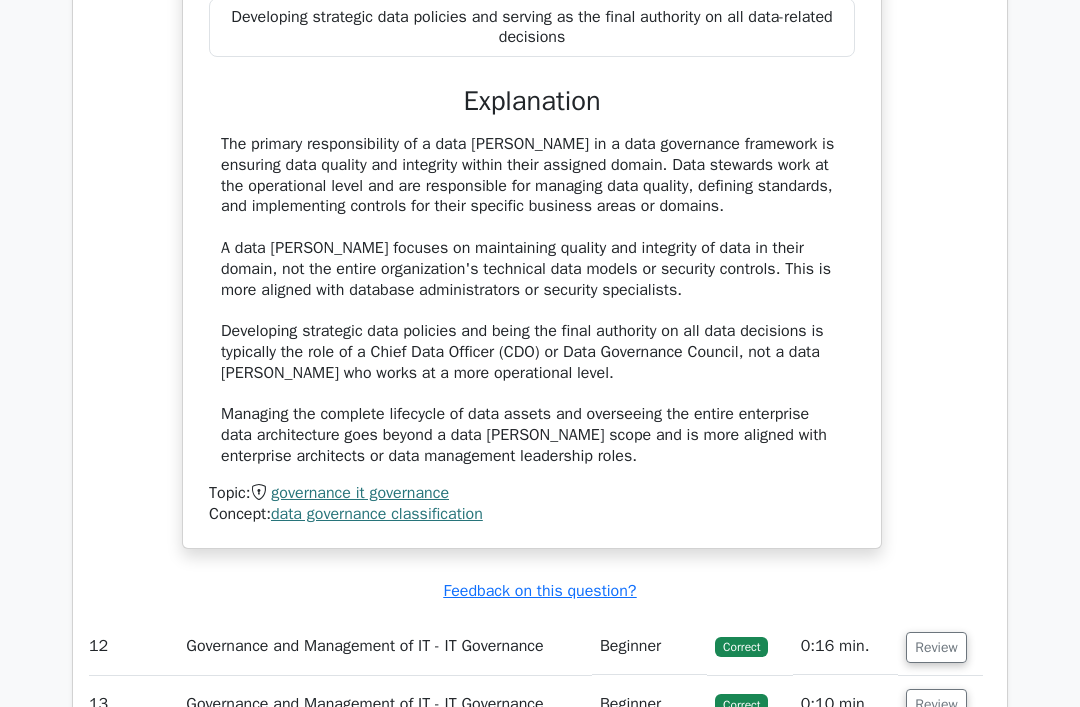 scroll, scrollTop: 5617, scrollLeft: 0, axis: vertical 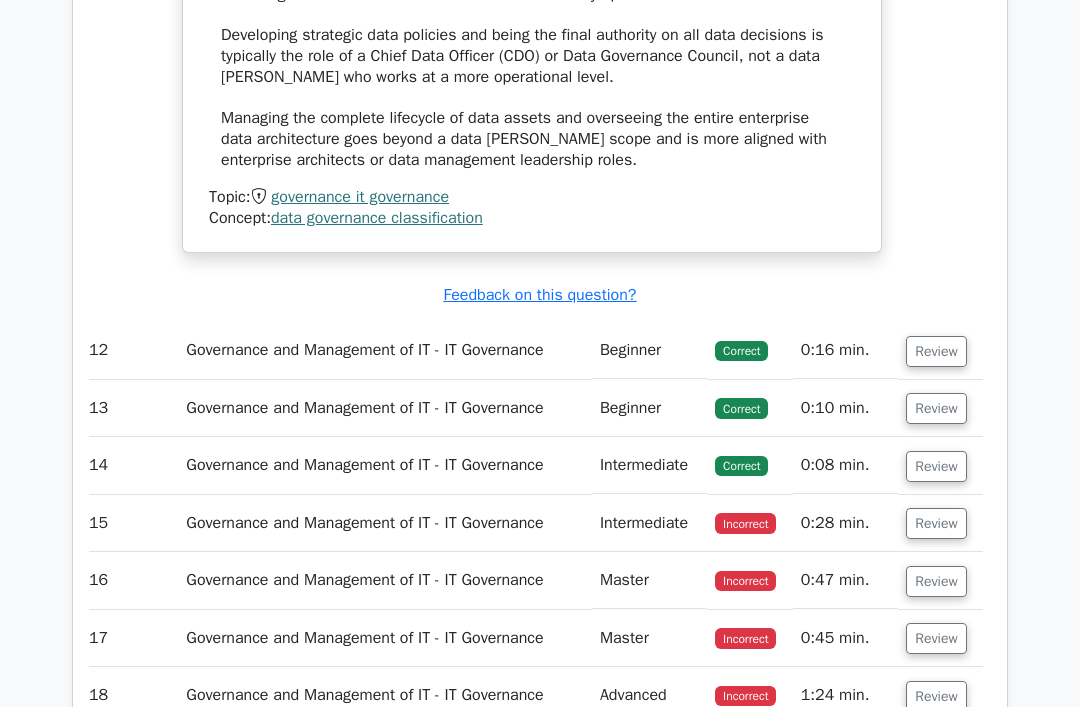 click on "Review" at bounding box center [936, 524] 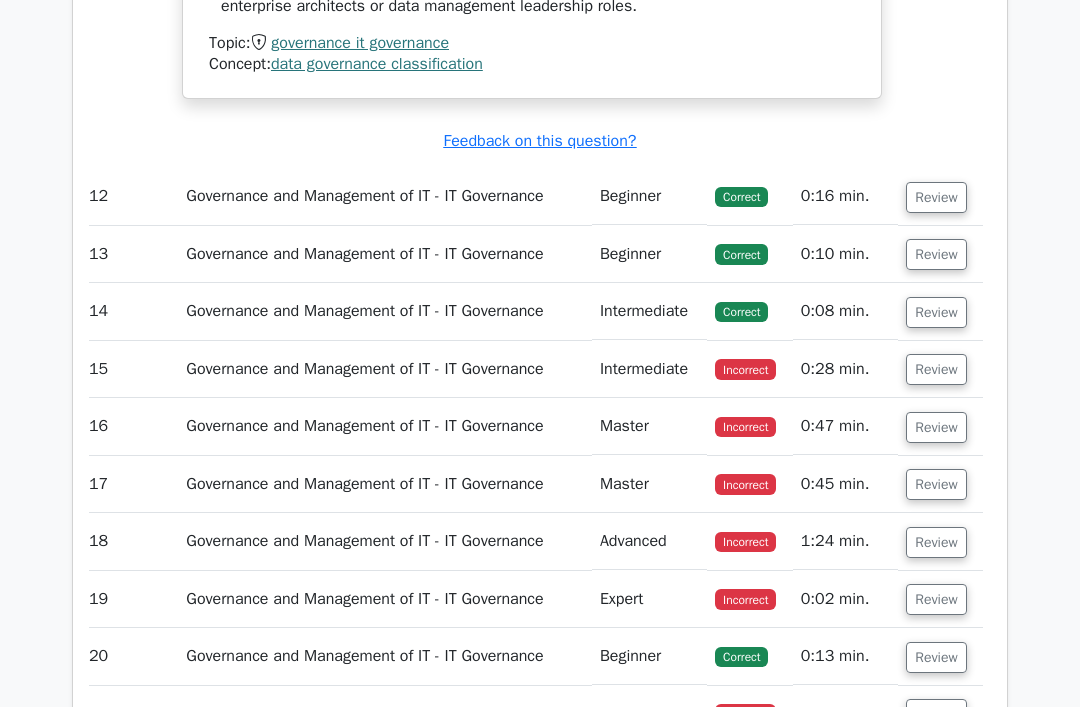 scroll, scrollTop: 6069, scrollLeft: 0, axis: vertical 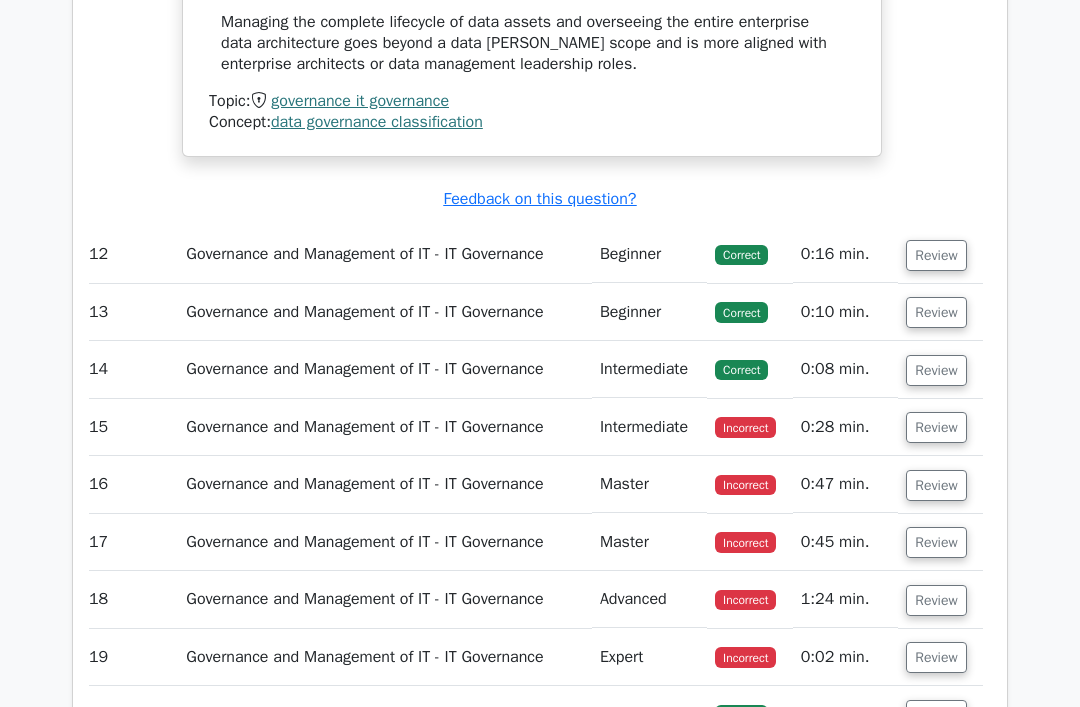 click on "Review" at bounding box center (936, 428) 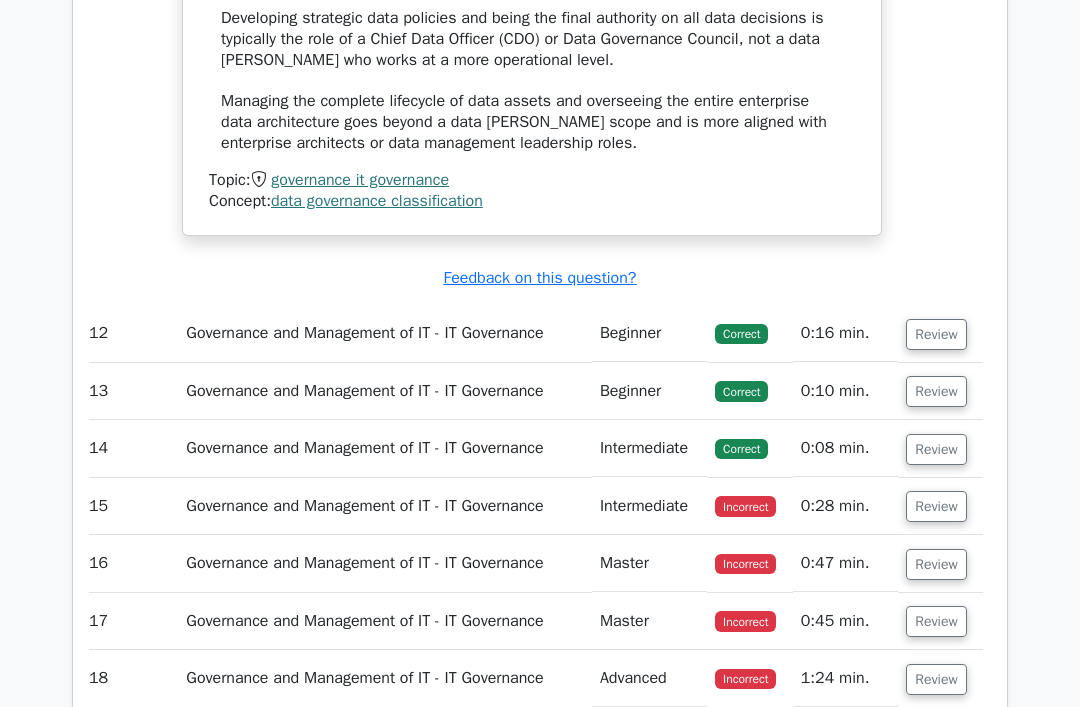scroll, scrollTop: 5929, scrollLeft: 0, axis: vertical 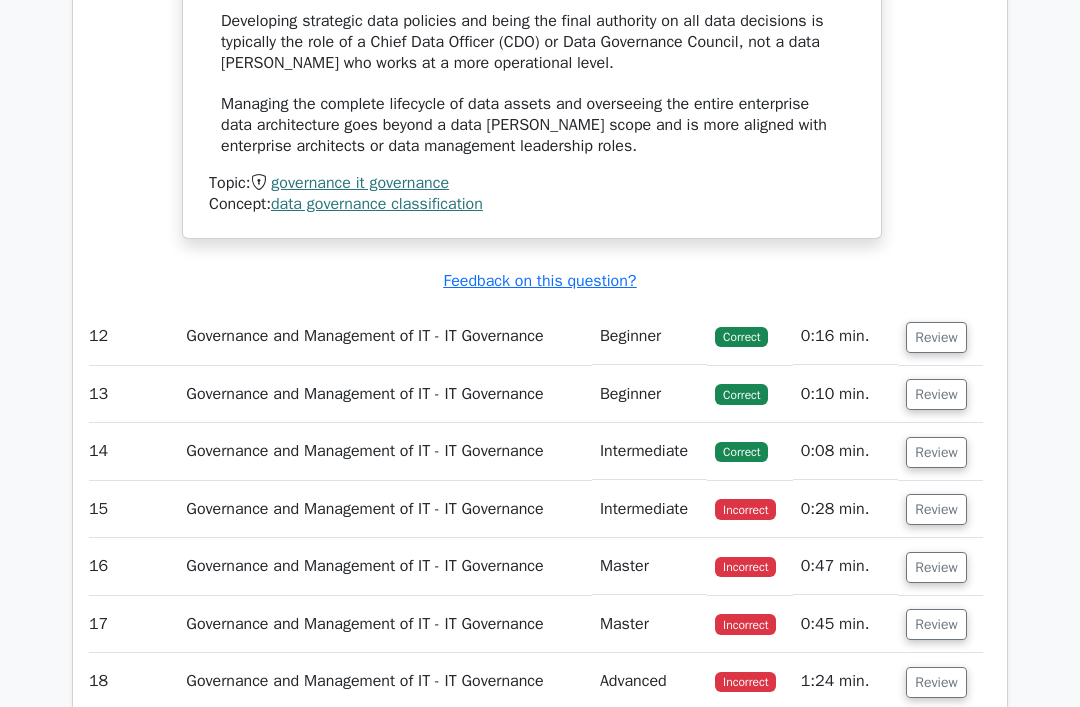 click on "Review" at bounding box center [936, 509] 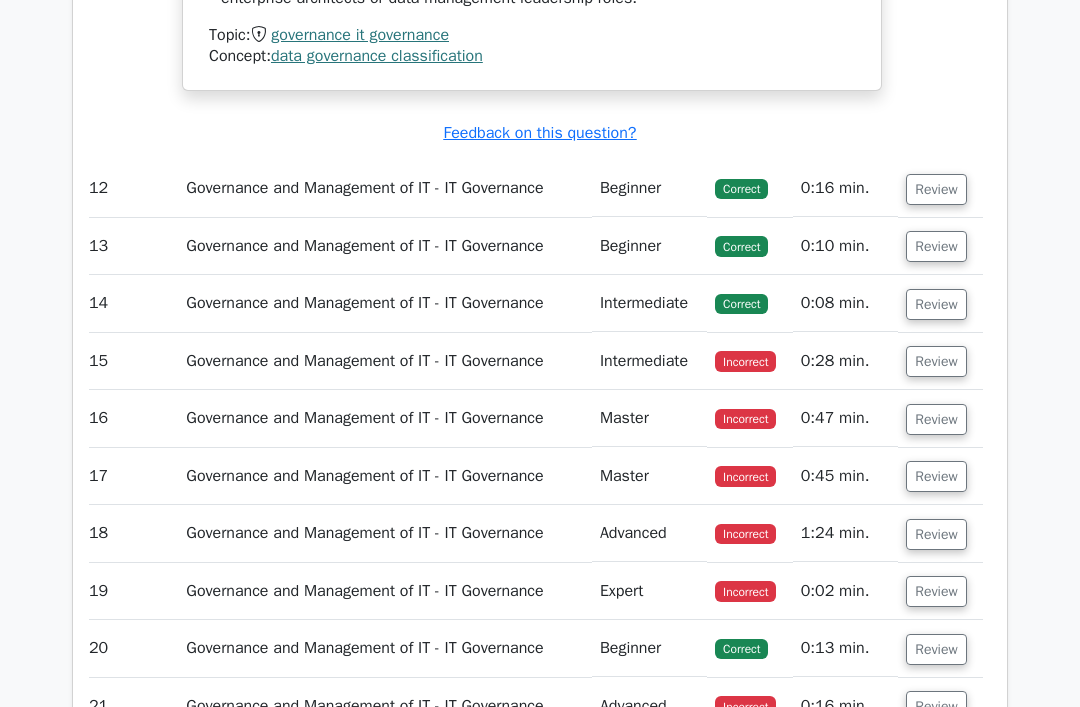 click on "Review" at bounding box center [936, 362] 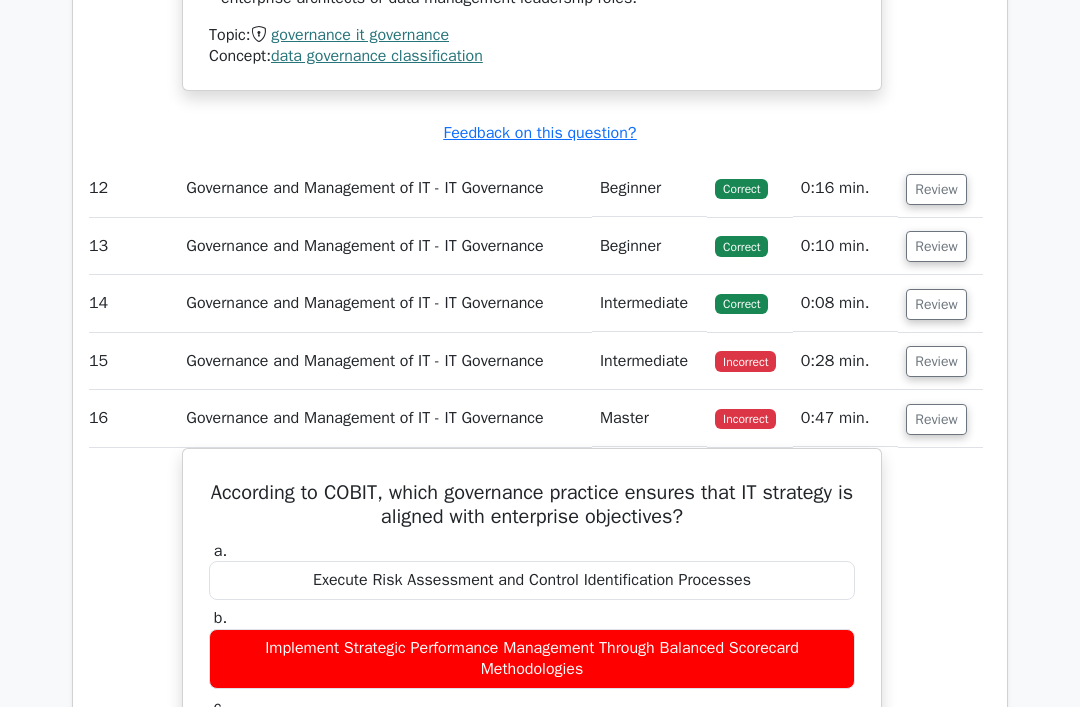 click on "Review" at bounding box center (936, 419) 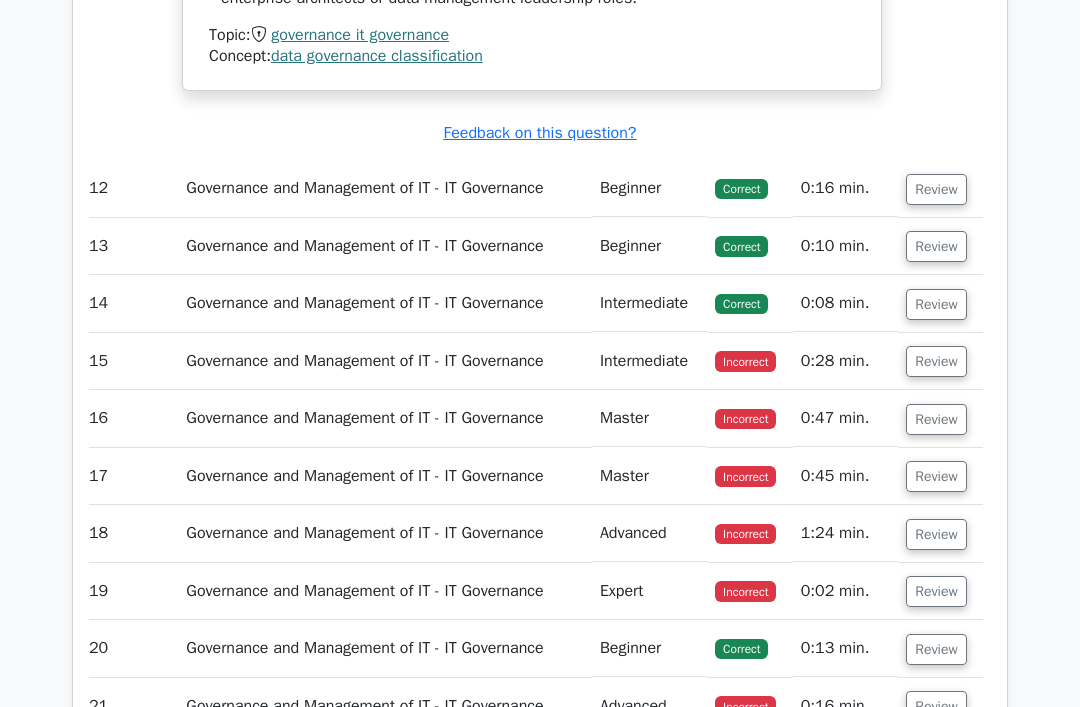 click on "Review" at bounding box center (936, 361) 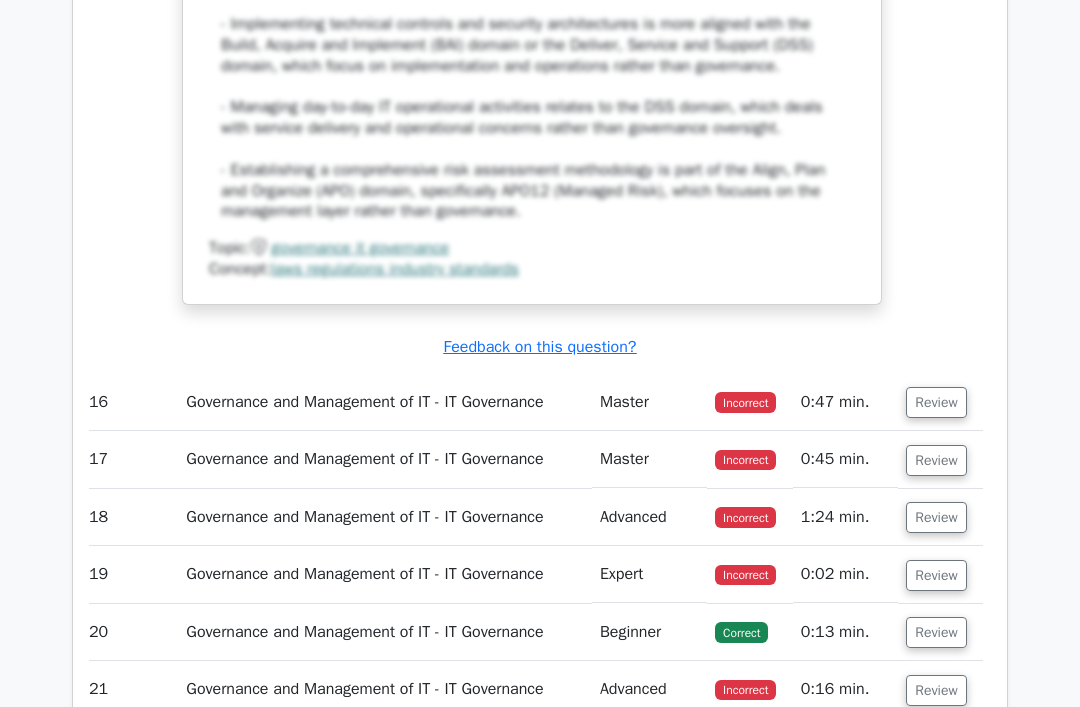 scroll, scrollTop: 7197, scrollLeft: 0, axis: vertical 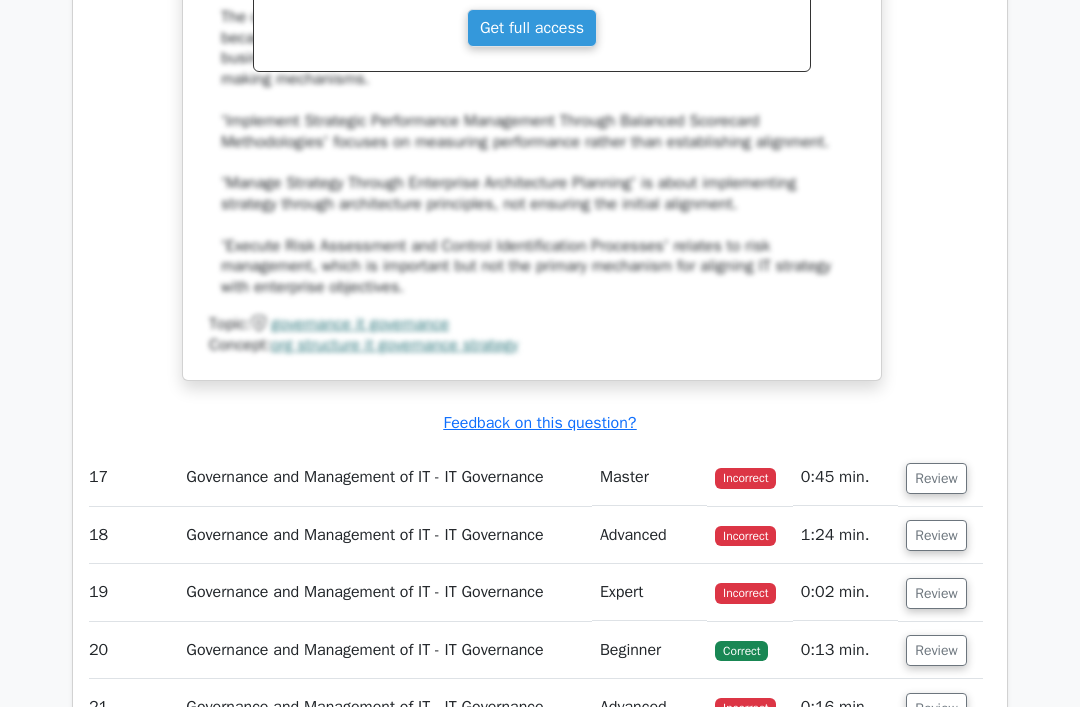 click on "Review" at bounding box center (936, 478) 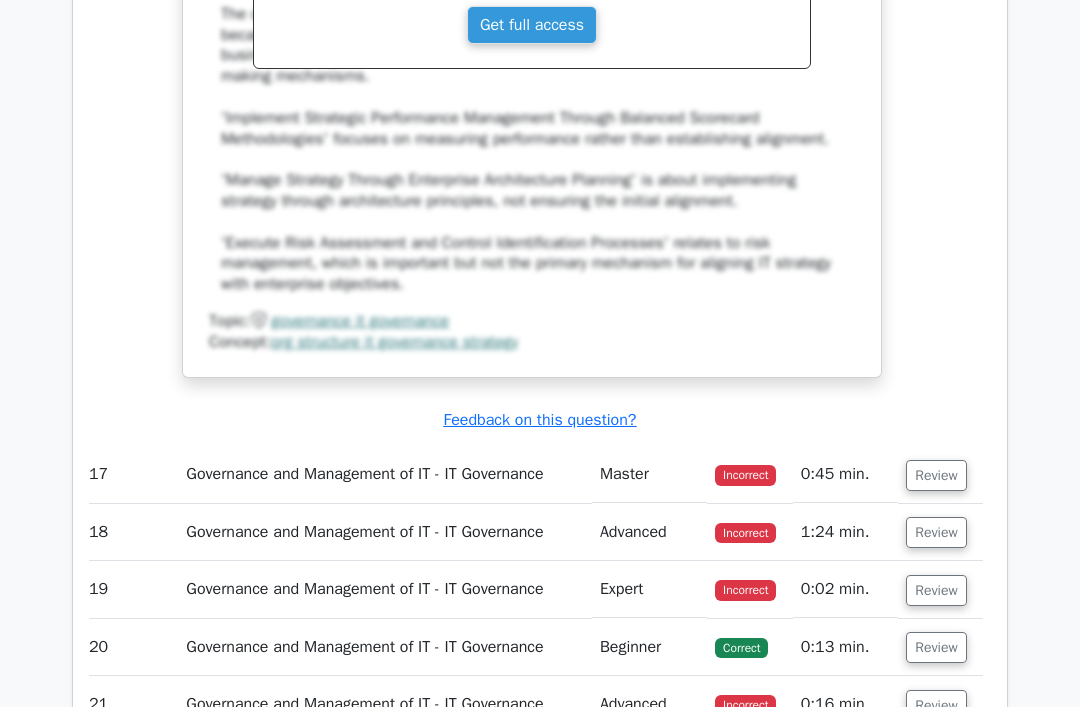 scroll, scrollTop: 8202, scrollLeft: 0, axis: vertical 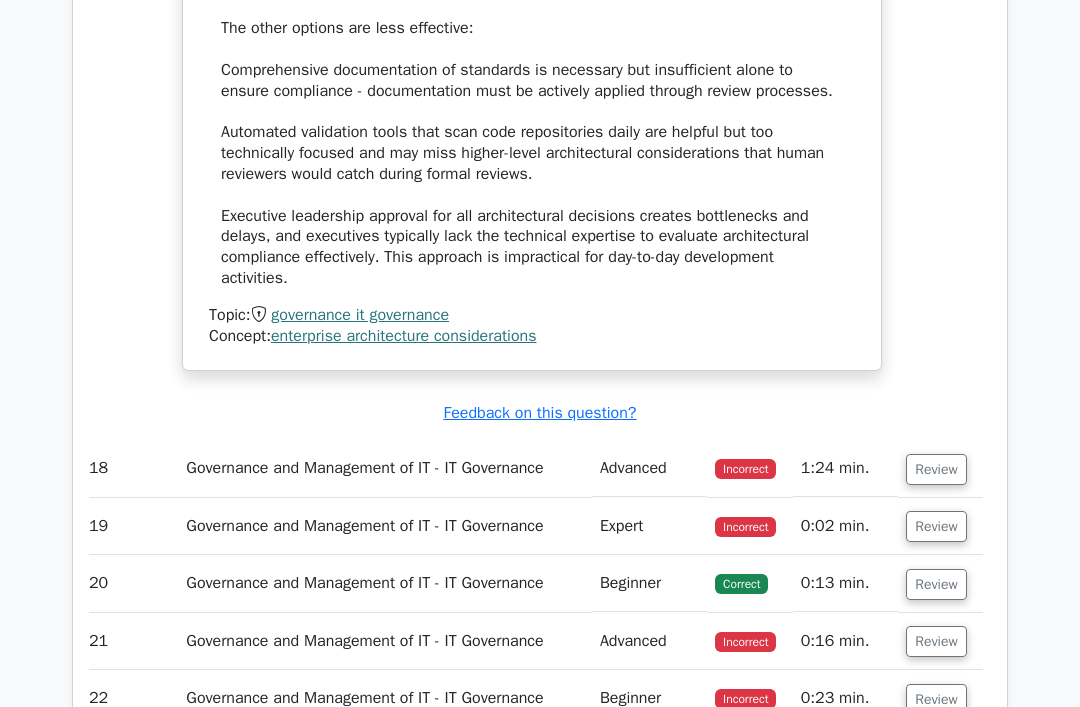click on "Review" at bounding box center (936, 470) 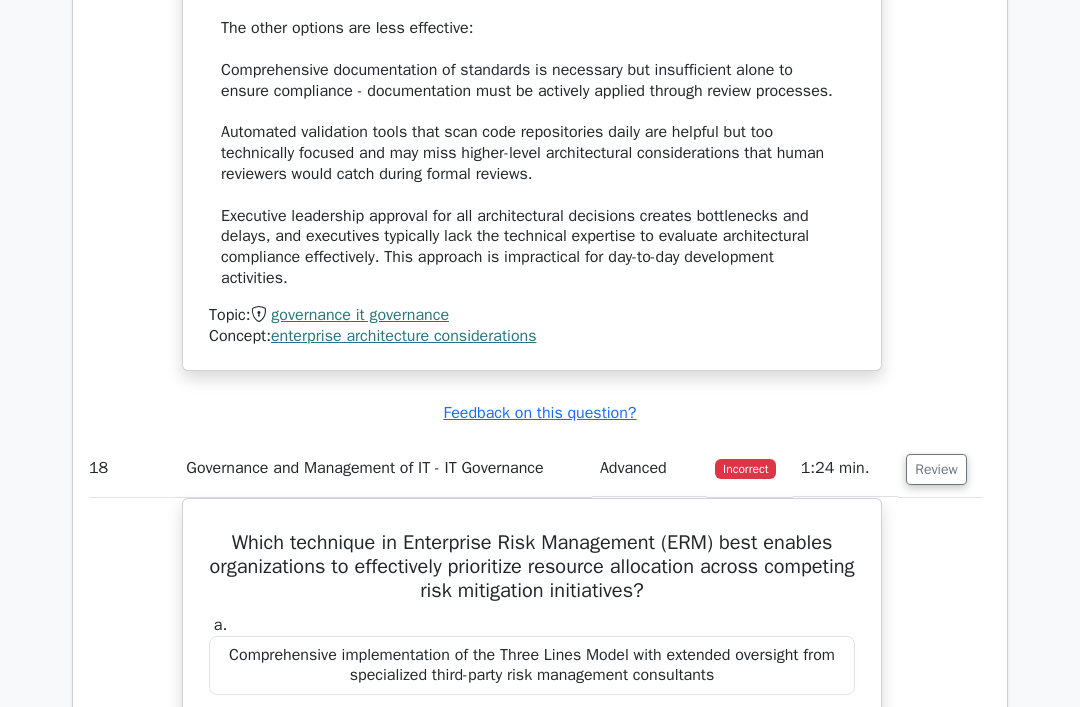 click on "Review" at bounding box center (936, 469) 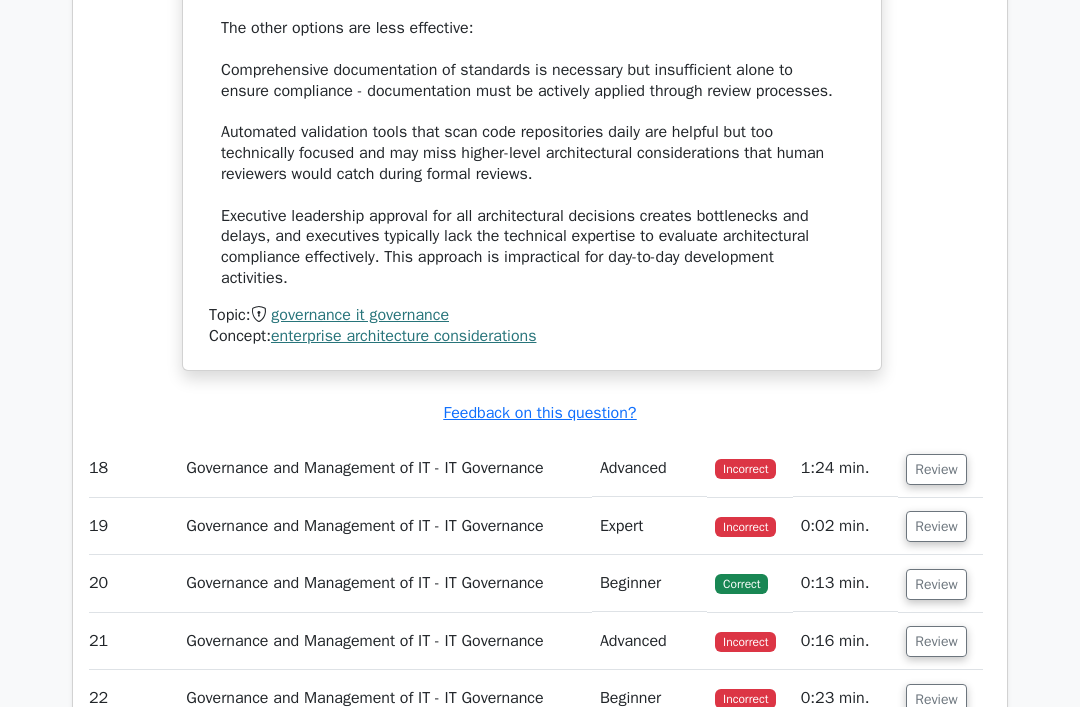 click on "Review" at bounding box center (936, 469) 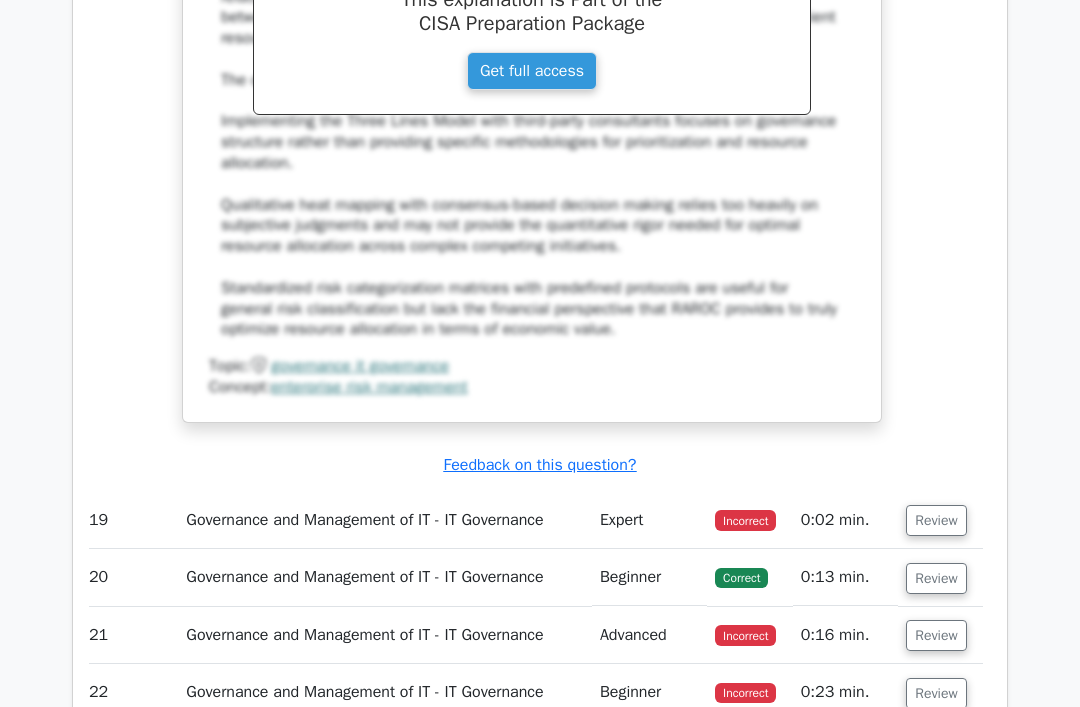 scroll, scrollTop: 10485, scrollLeft: 0, axis: vertical 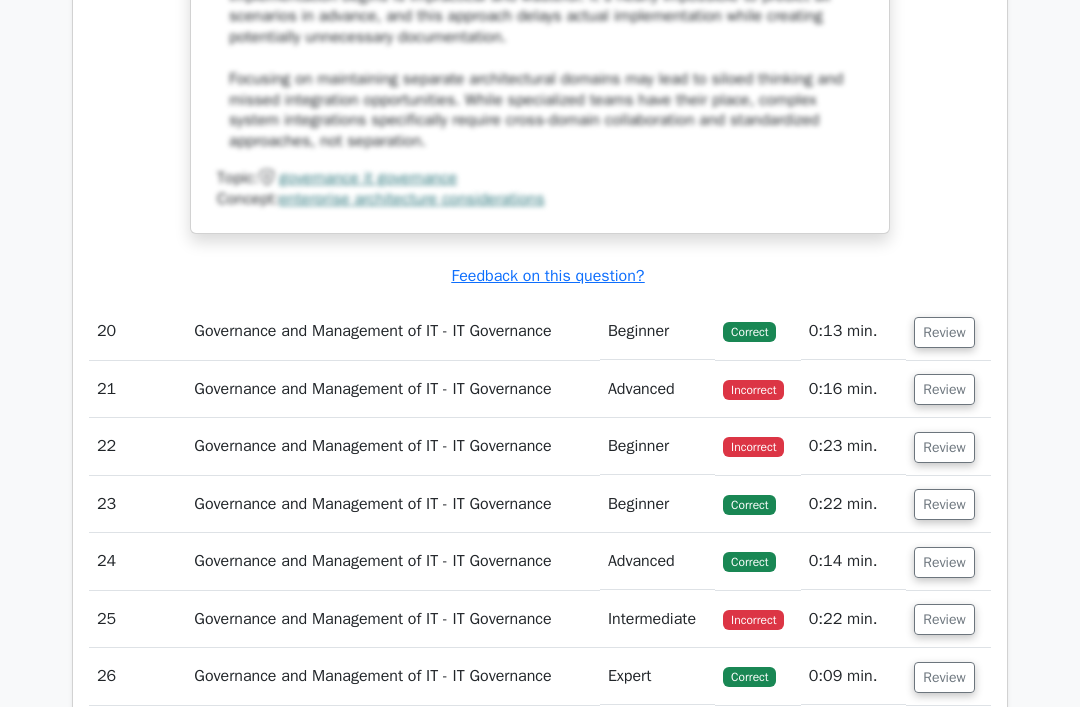 click on "Review" at bounding box center [944, 332] 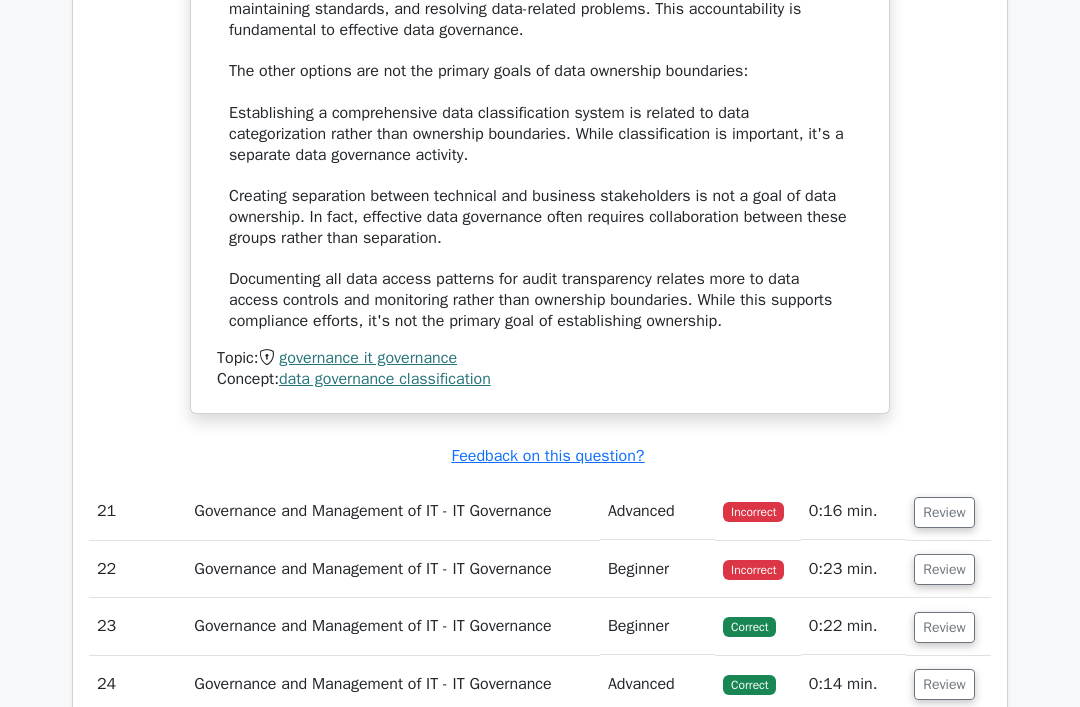 click on "Review" at bounding box center [944, 513] 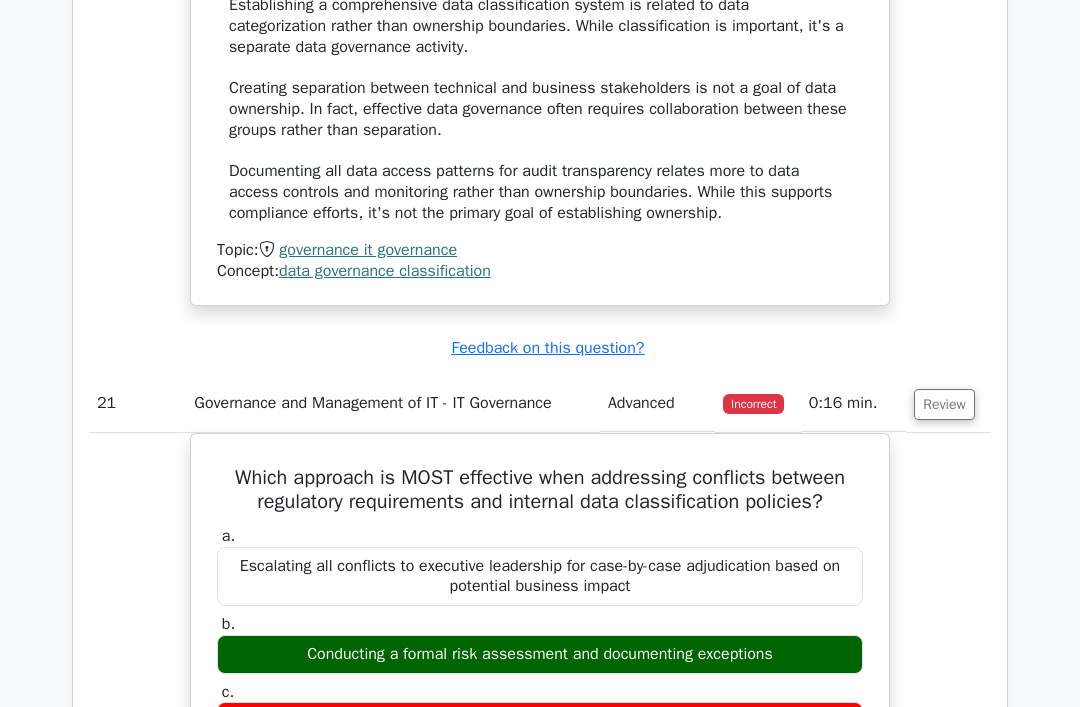 scroll, scrollTop: 12944, scrollLeft: 0, axis: vertical 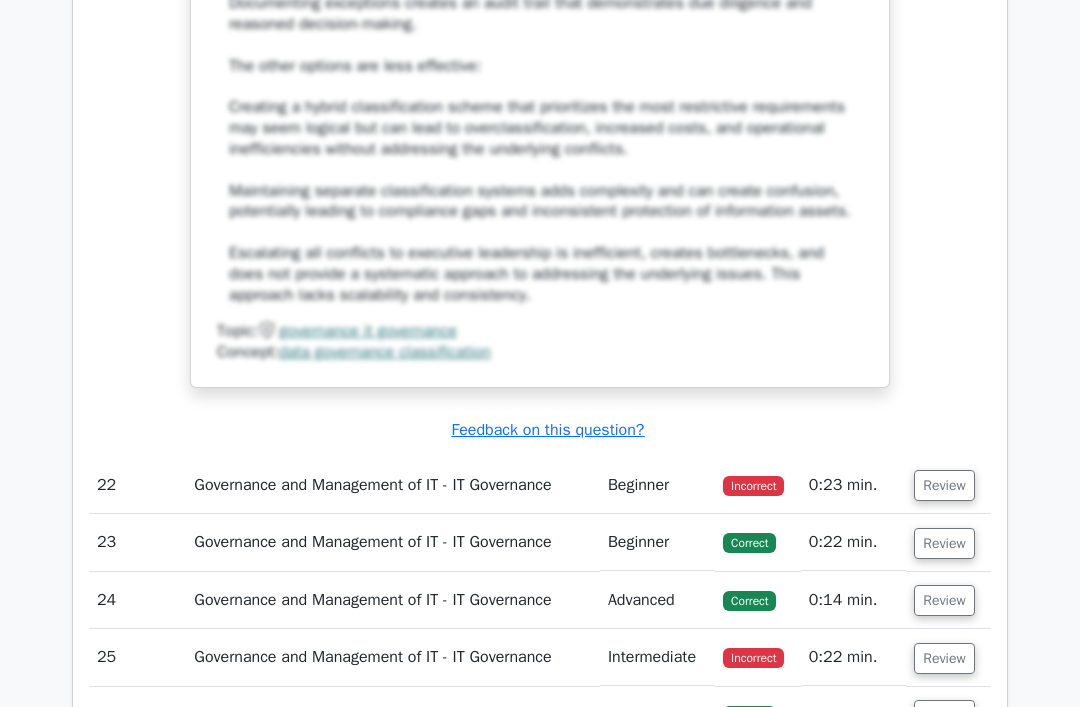 click on "Review" at bounding box center (944, 486) 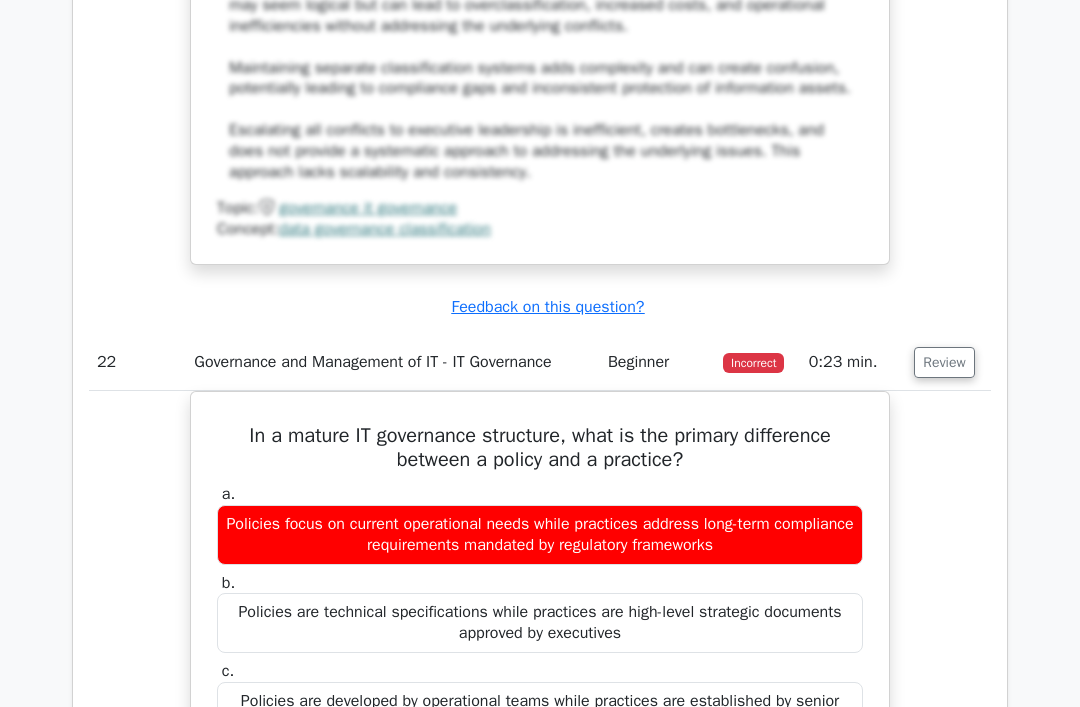 scroll, scrollTop: 14192, scrollLeft: 0, axis: vertical 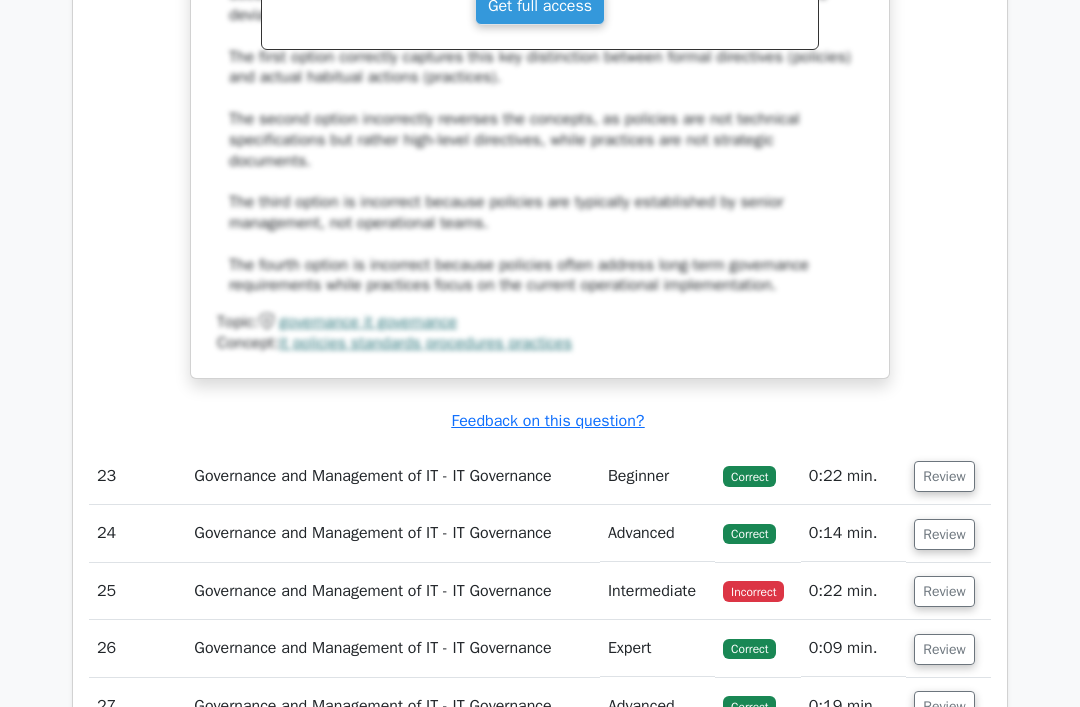 click on "Review" at bounding box center (944, 592) 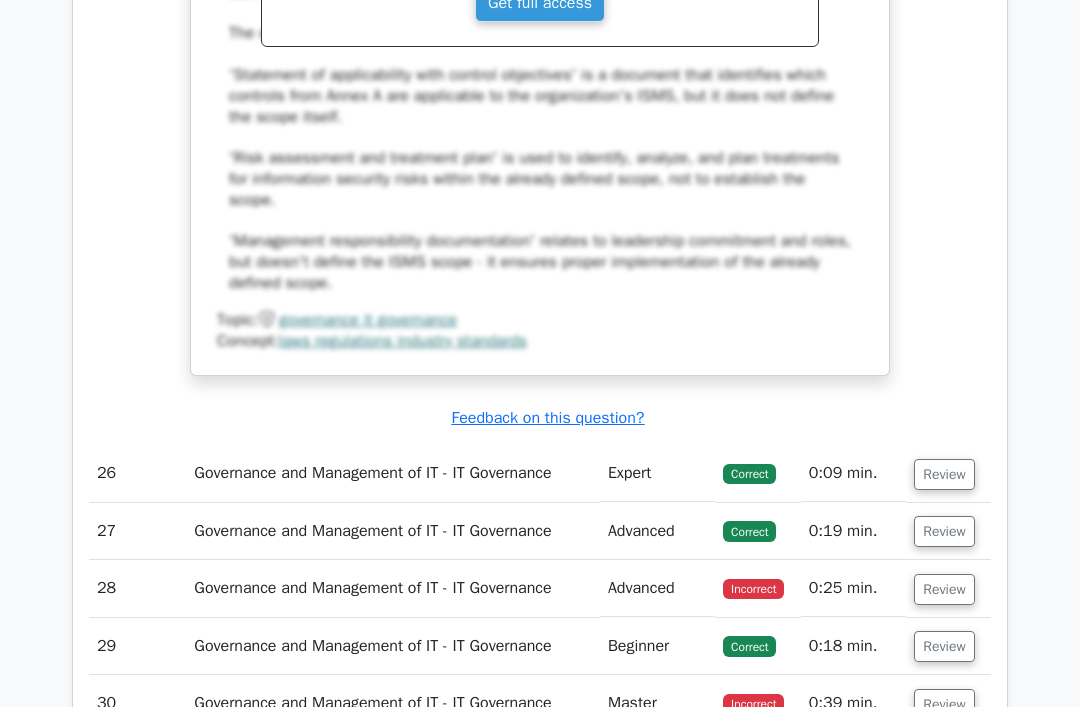 scroll, scrollTop: 16470, scrollLeft: 0, axis: vertical 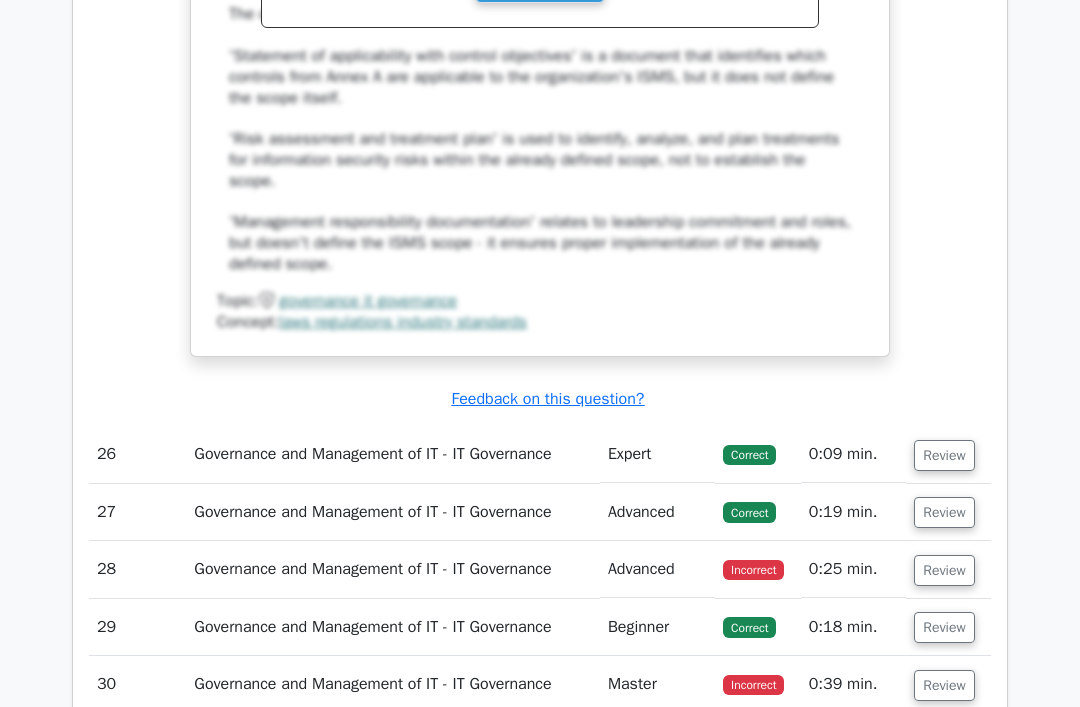 click on "Review" at bounding box center (944, 570) 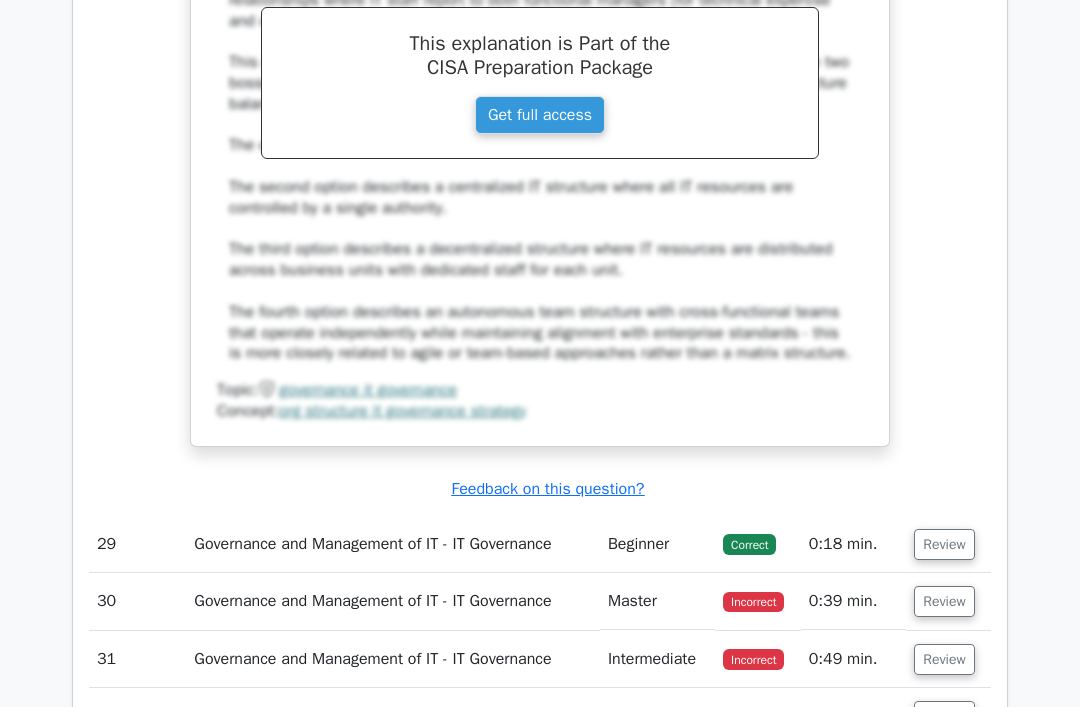 scroll, scrollTop: 17615, scrollLeft: 0, axis: vertical 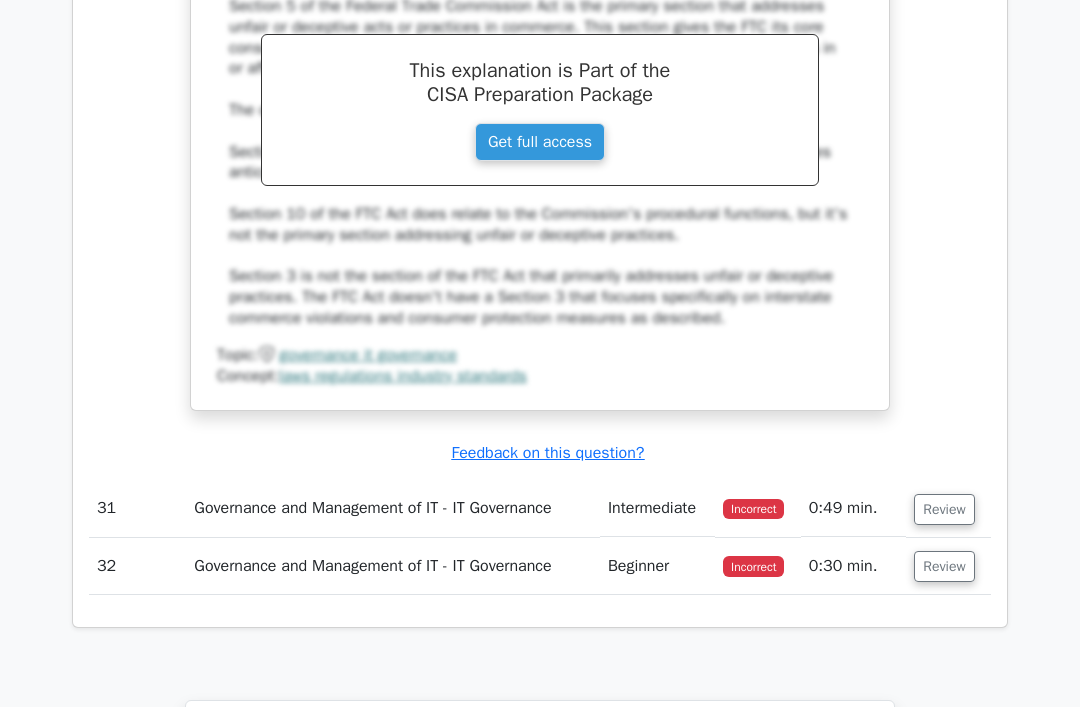 click on "Review" at bounding box center (944, 509) 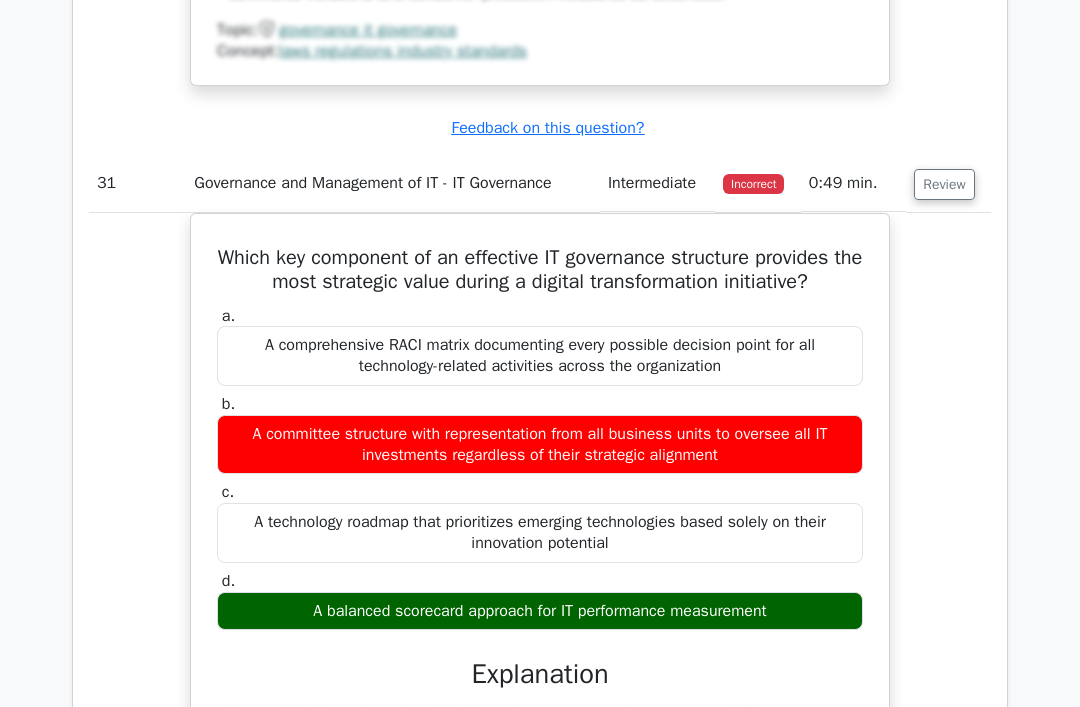 scroll, scrollTop: 19058, scrollLeft: 0, axis: vertical 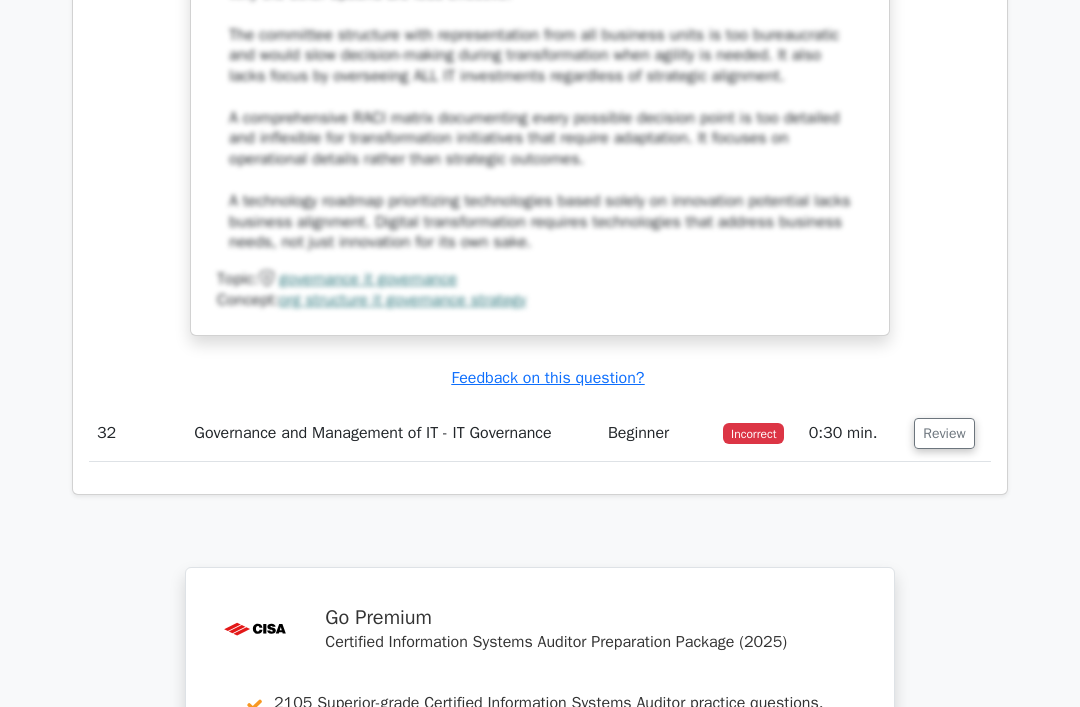 click on "Incorrect" at bounding box center (753, 433) 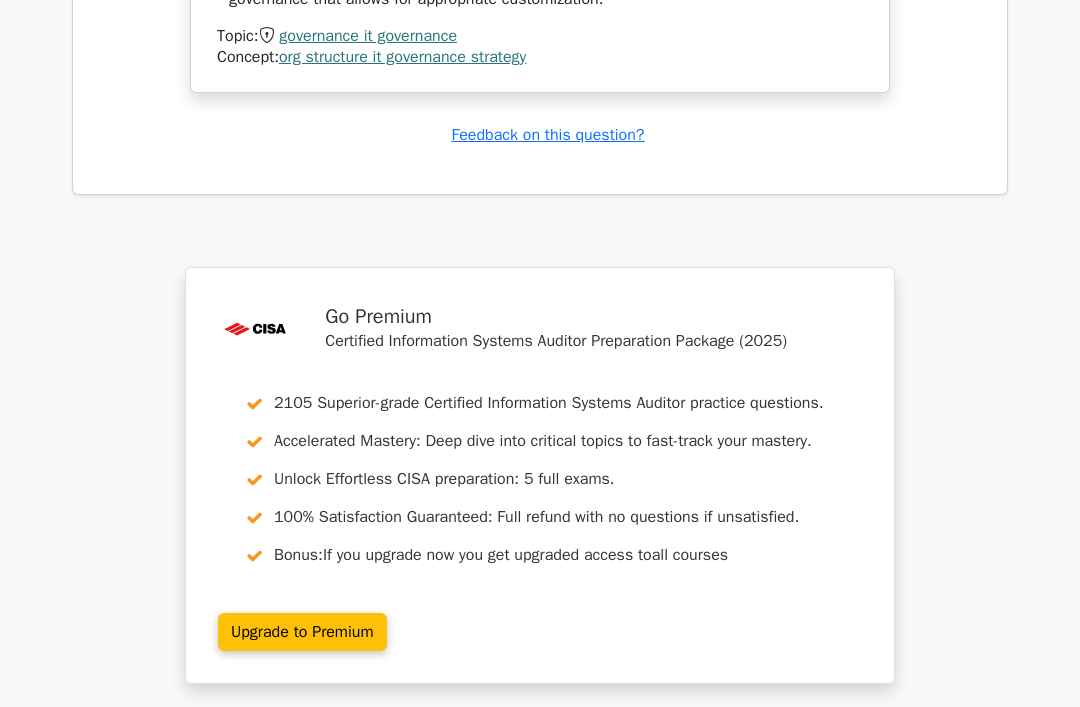 scroll, scrollTop: 21530, scrollLeft: 0, axis: vertical 